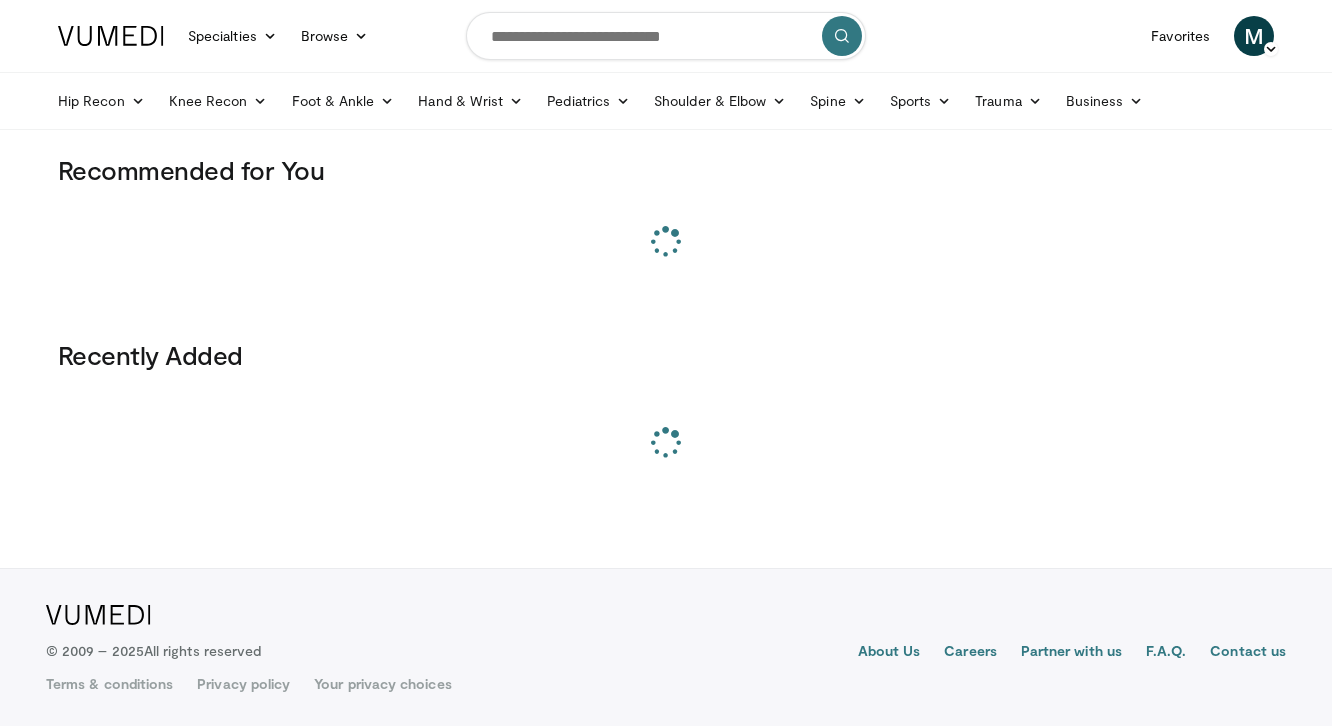 scroll, scrollTop: 0, scrollLeft: 0, axis: both 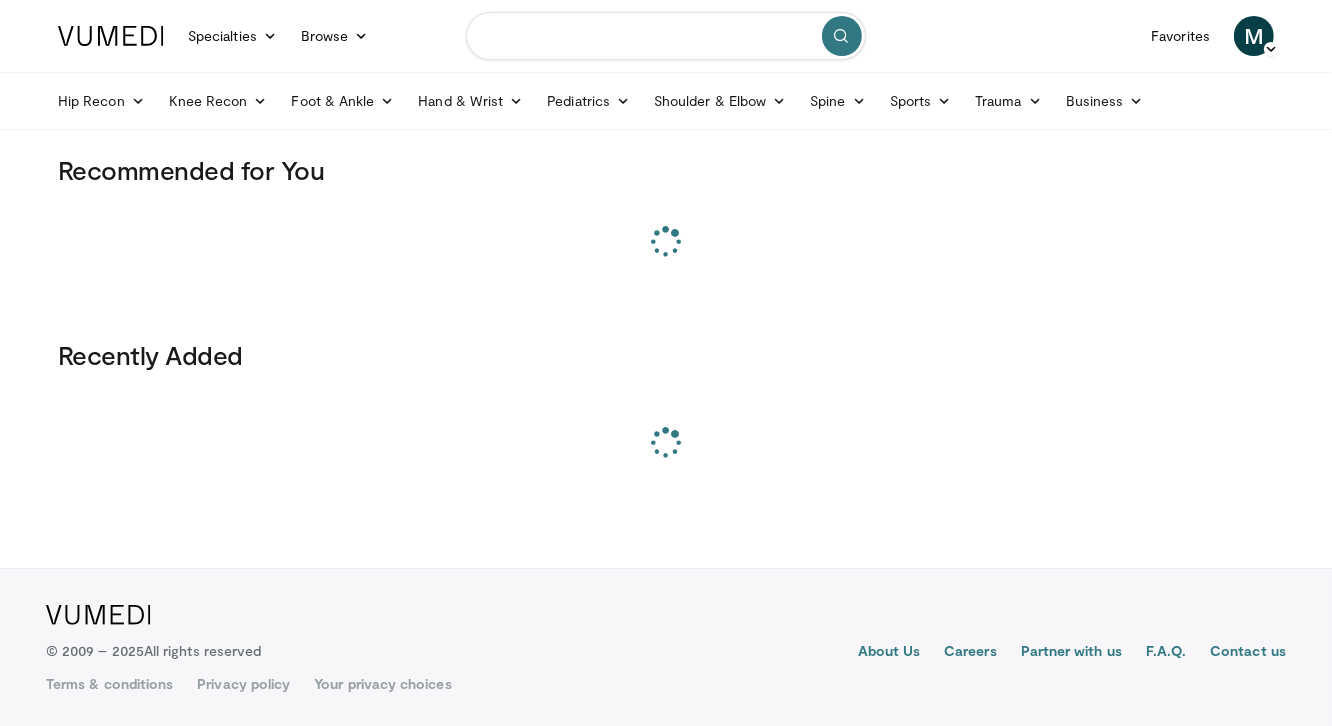 click at bounding box center (666, 36) 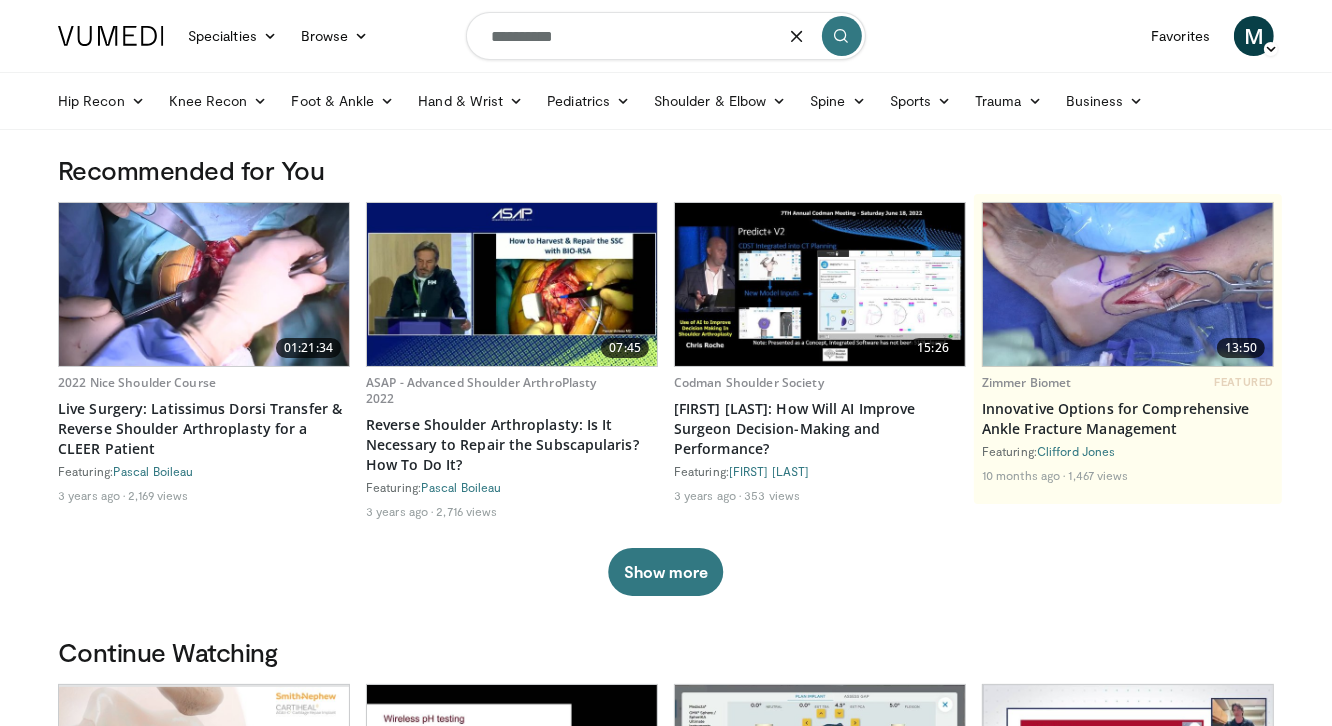 type on "**********" 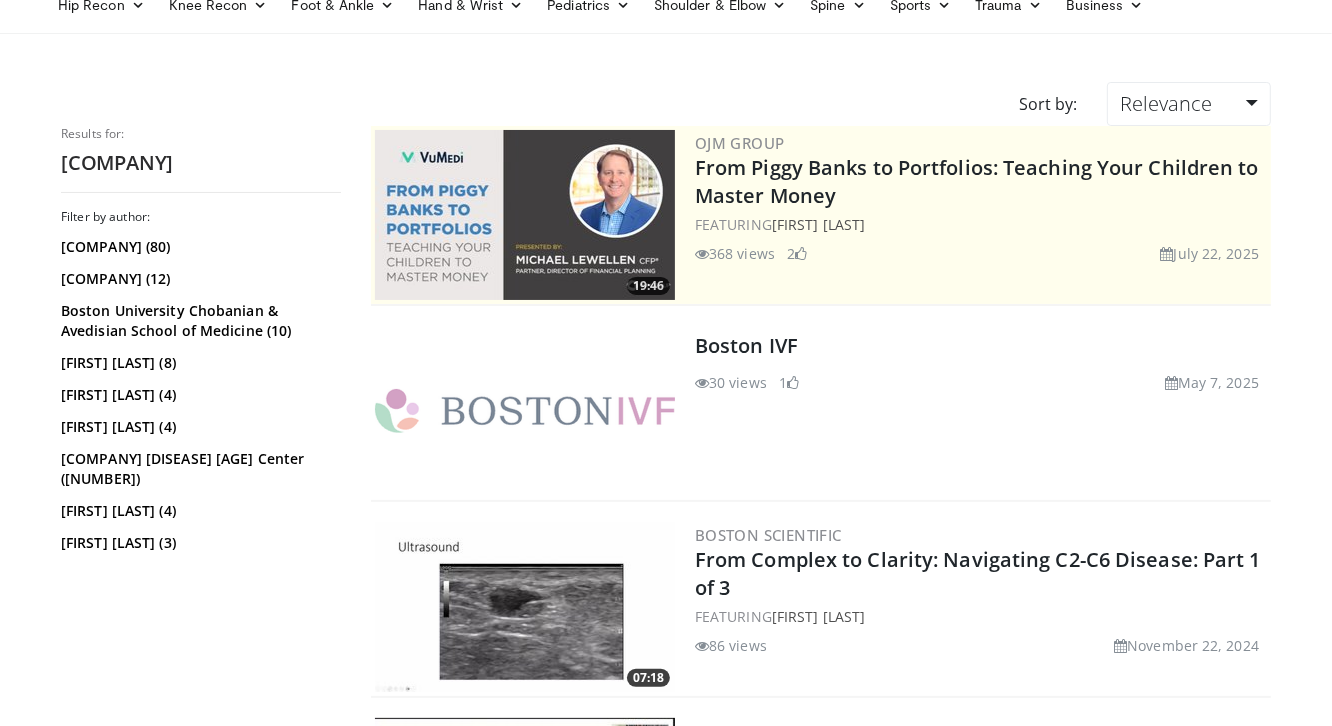 scroll, scrollTop: 97, scrollLeft: 0, axis: vertical 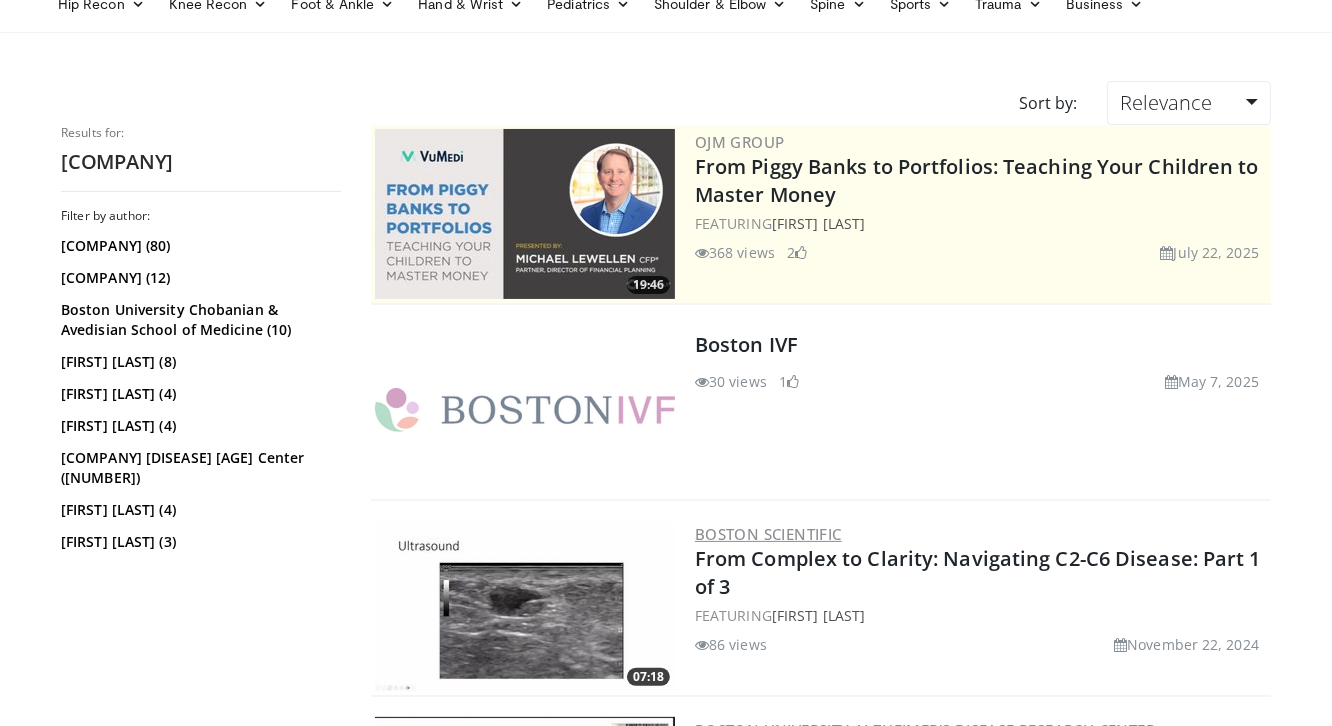 click on "Boston Scientific" at bounding box center [768, 534] 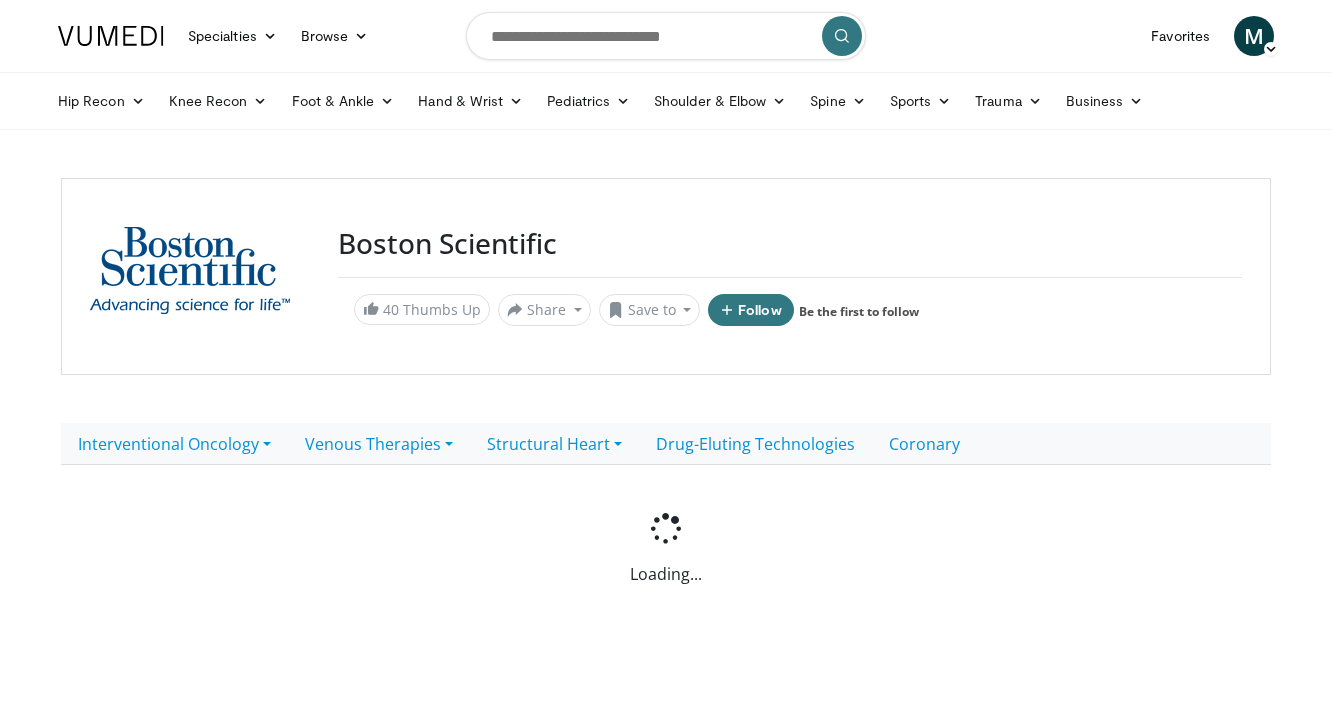 scroll, scrollTop: 0, scrollLeft: 0, axis: both 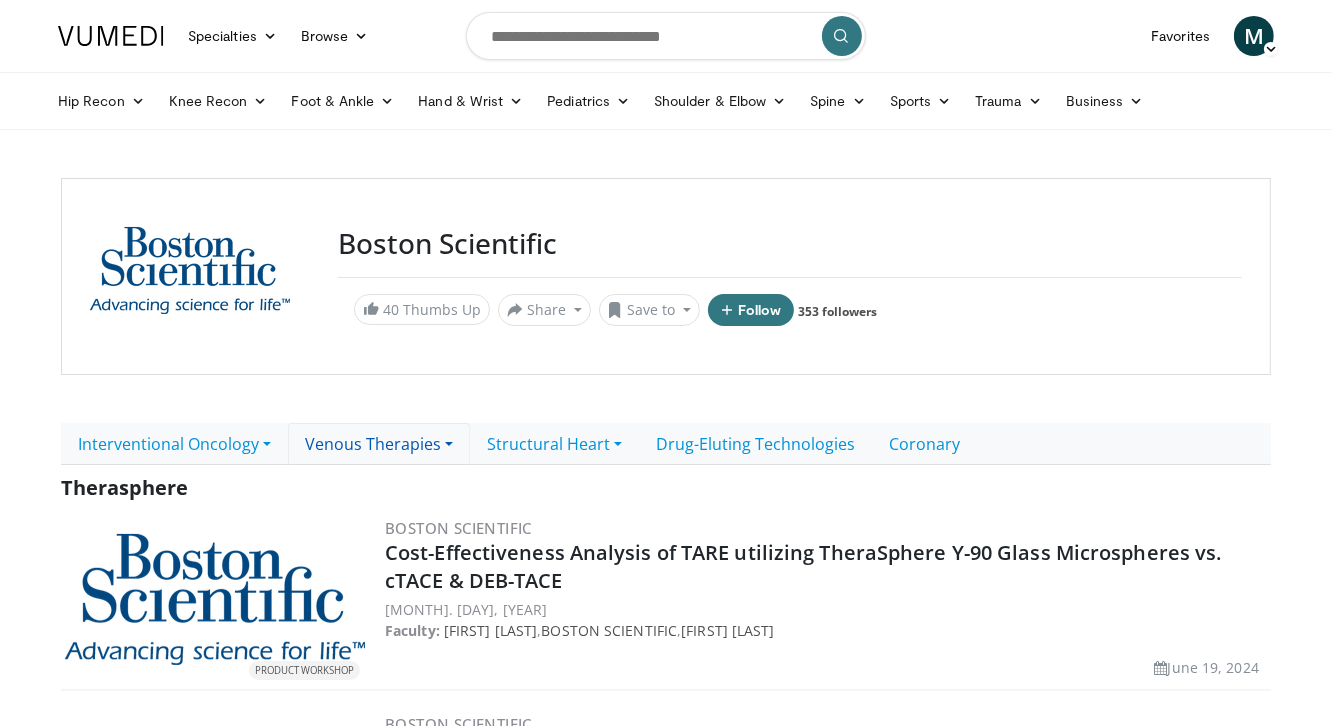 click on "Venous Therapies" at bounding box center (379, 444) 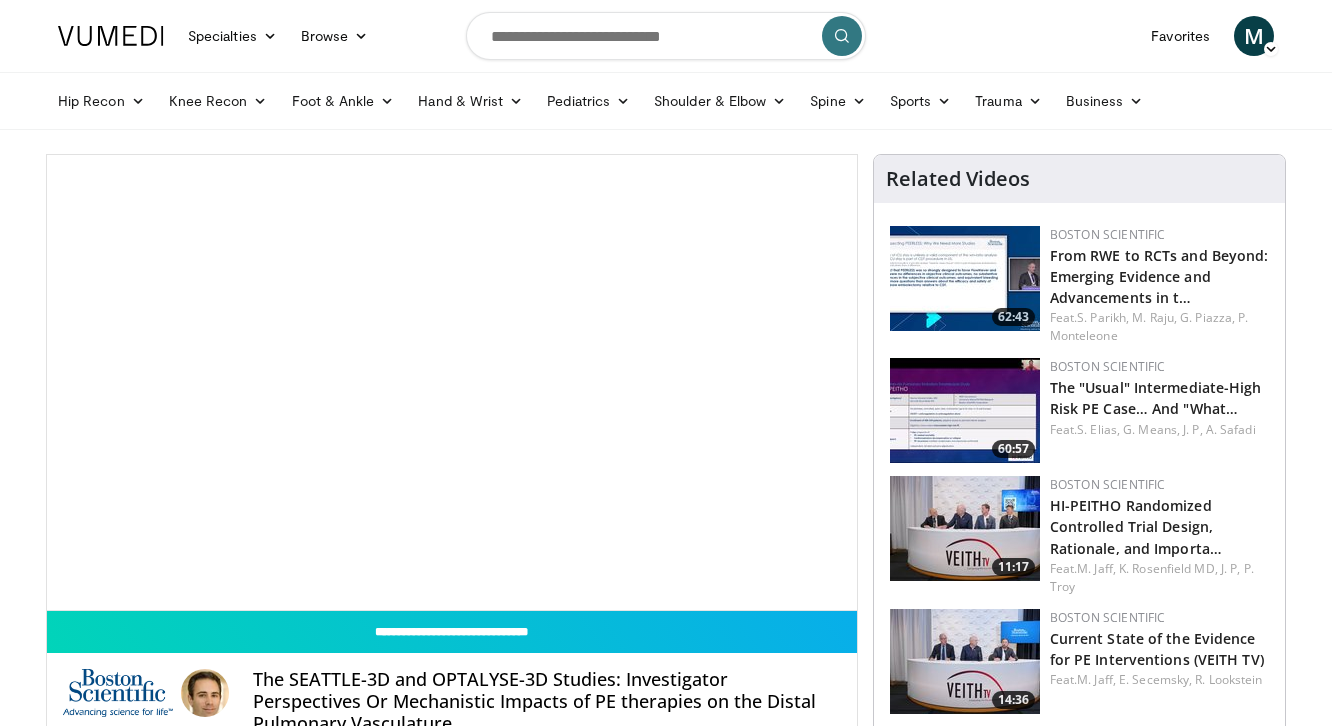 scroll, scrollTop: 0, scrollLeft: 0, axis: both 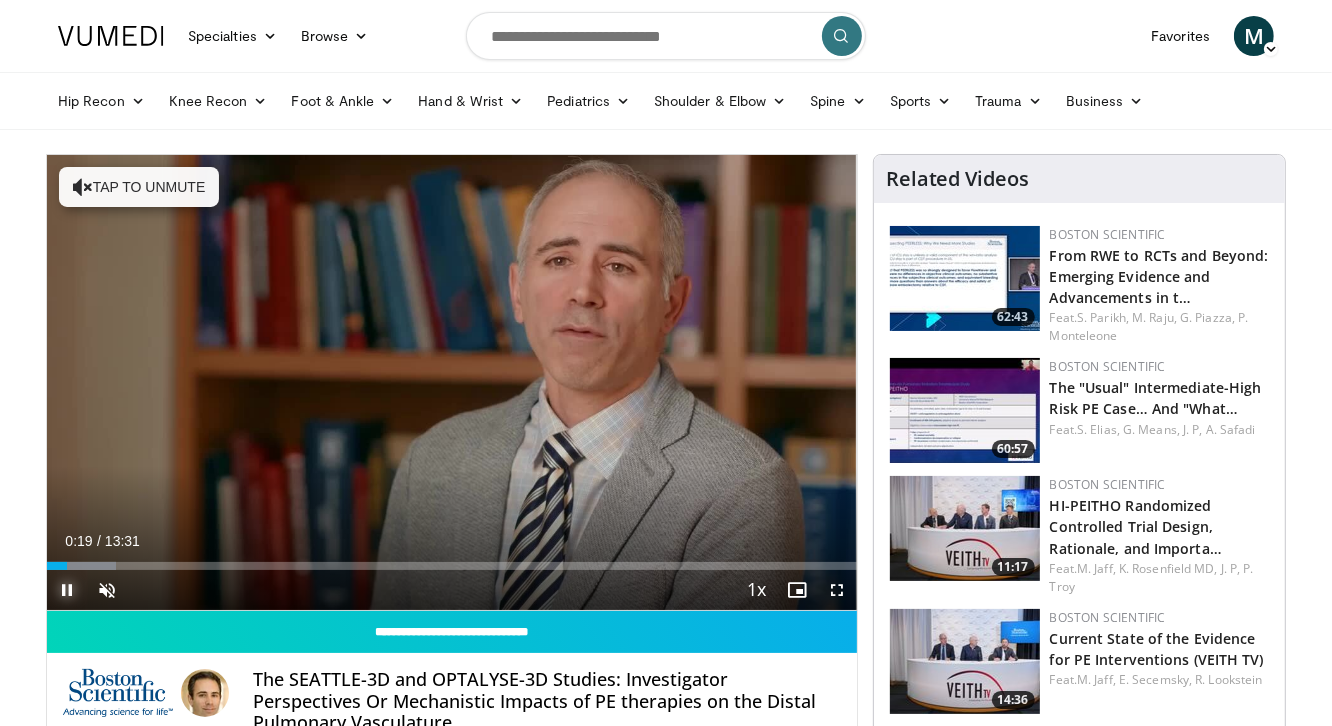 click at bounding box center (67, 590) 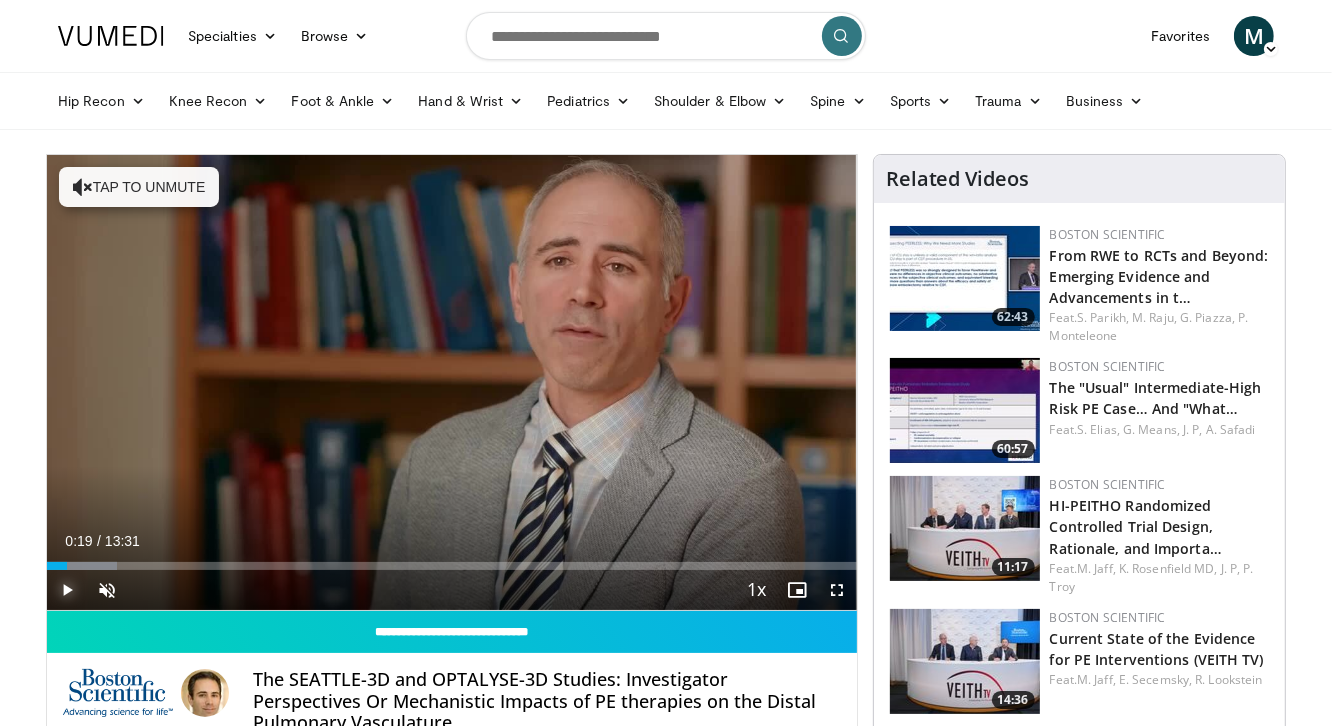 click at bounding box center [67, 590] 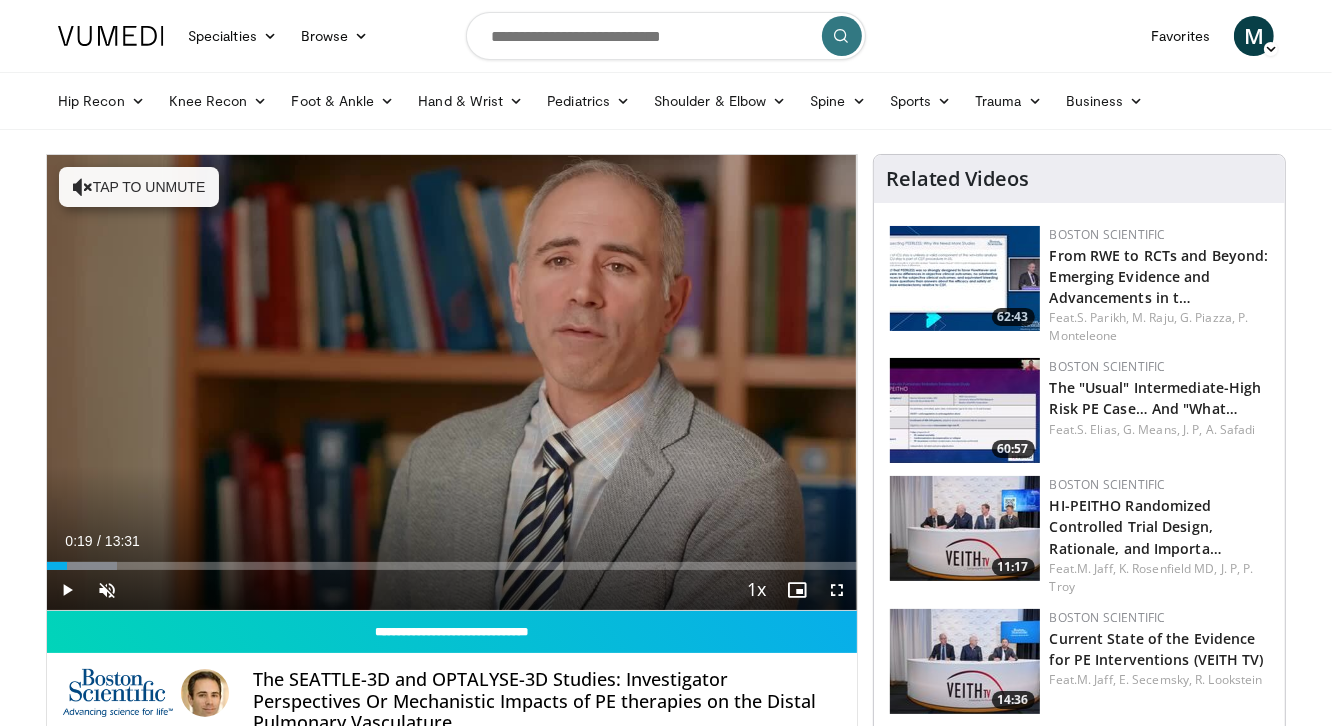 click on "**********" at bounding box center [452, 383] 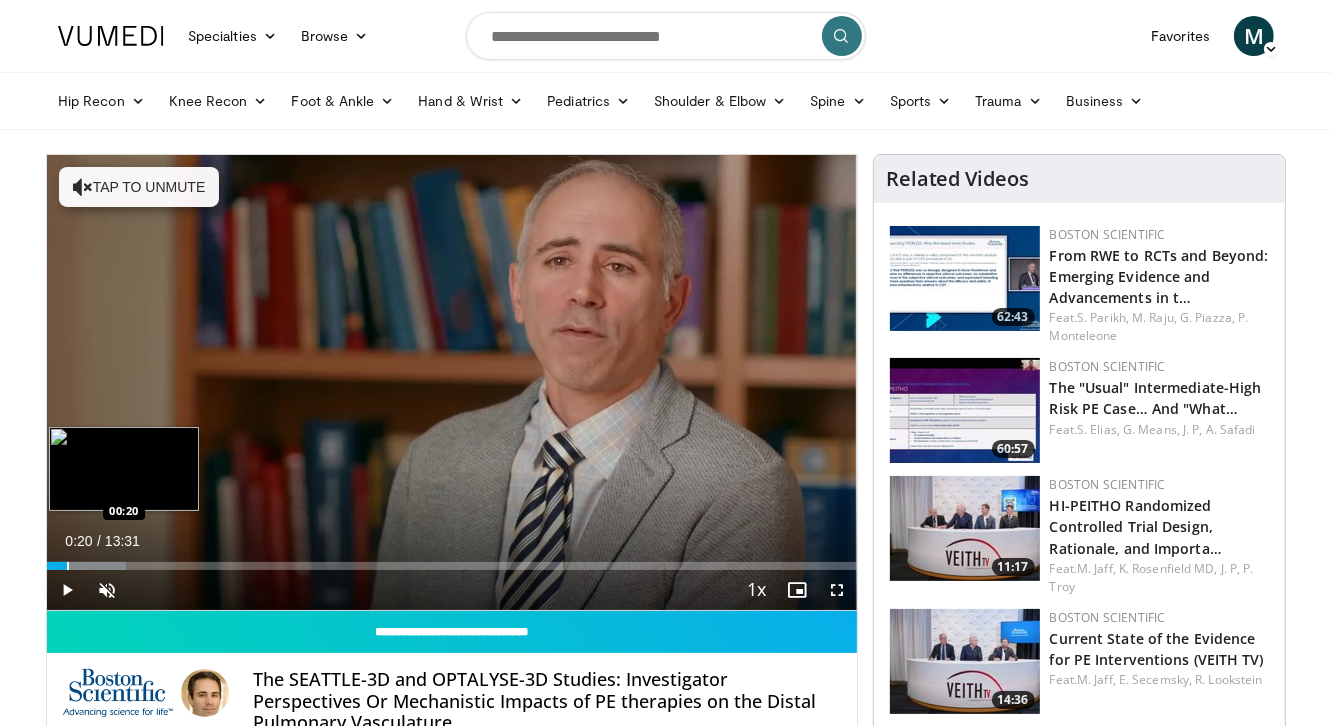 click at bounding box center [68, 566] 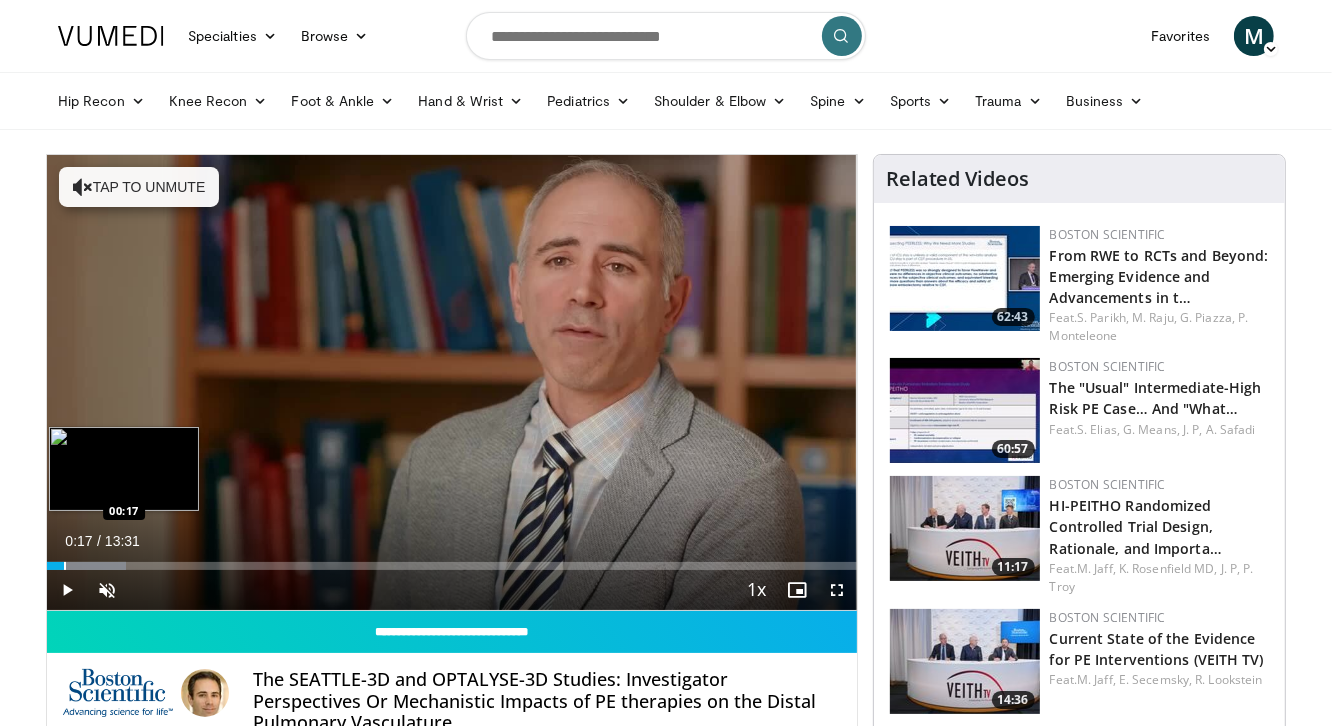click at bounding box center [65, 566] 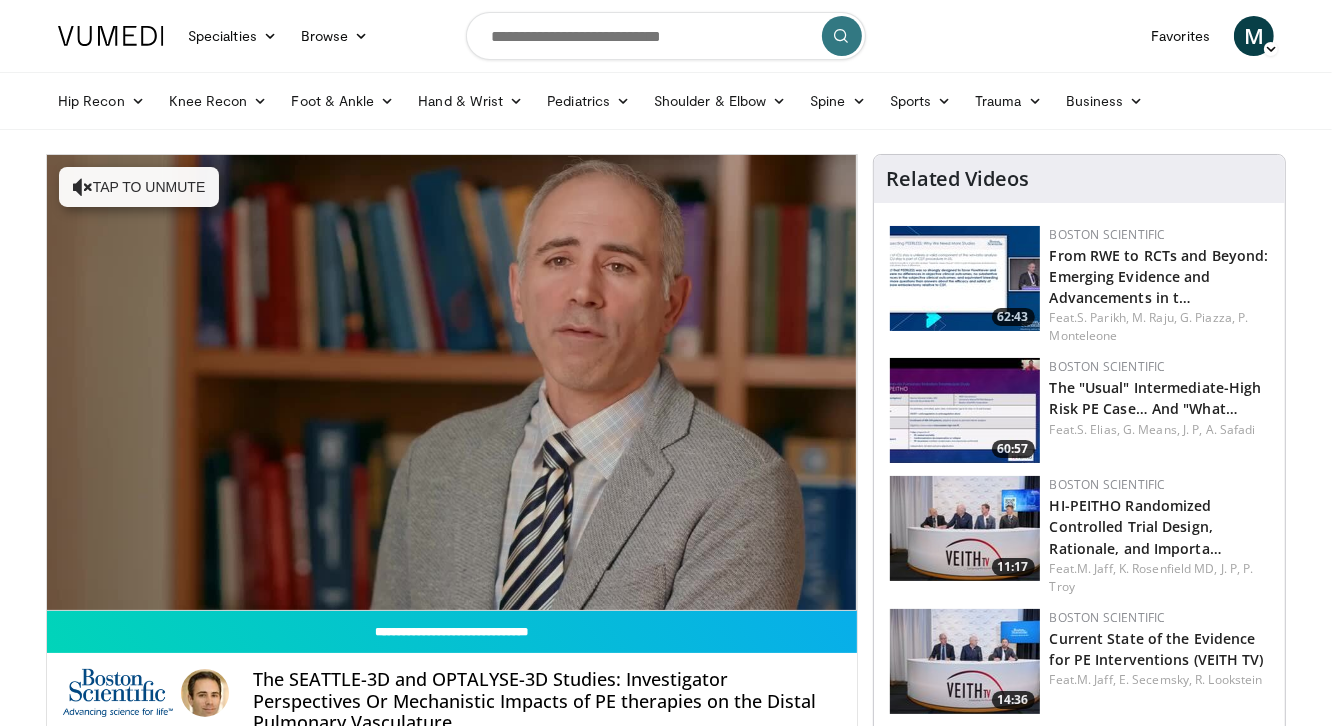 click on "10 seconds
Tap to unmute" at bounding box center (452, 382) 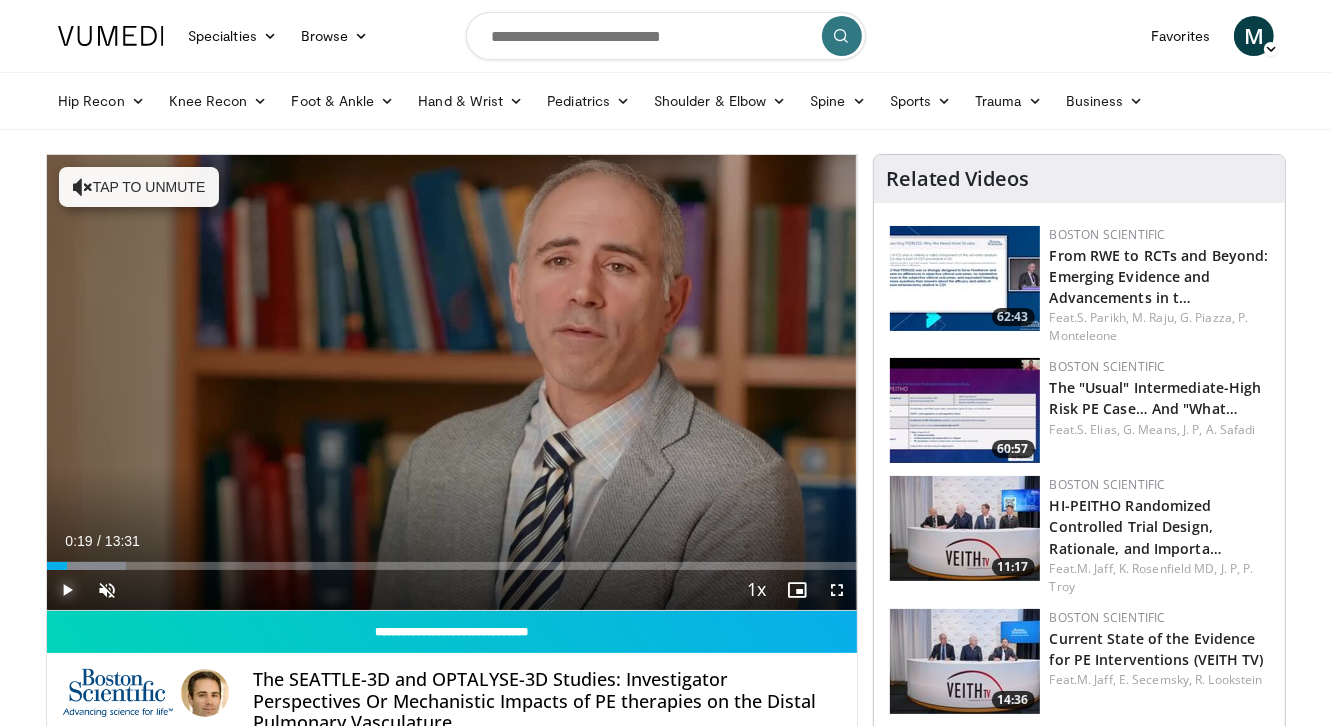 click at bounding box center [67, 590] 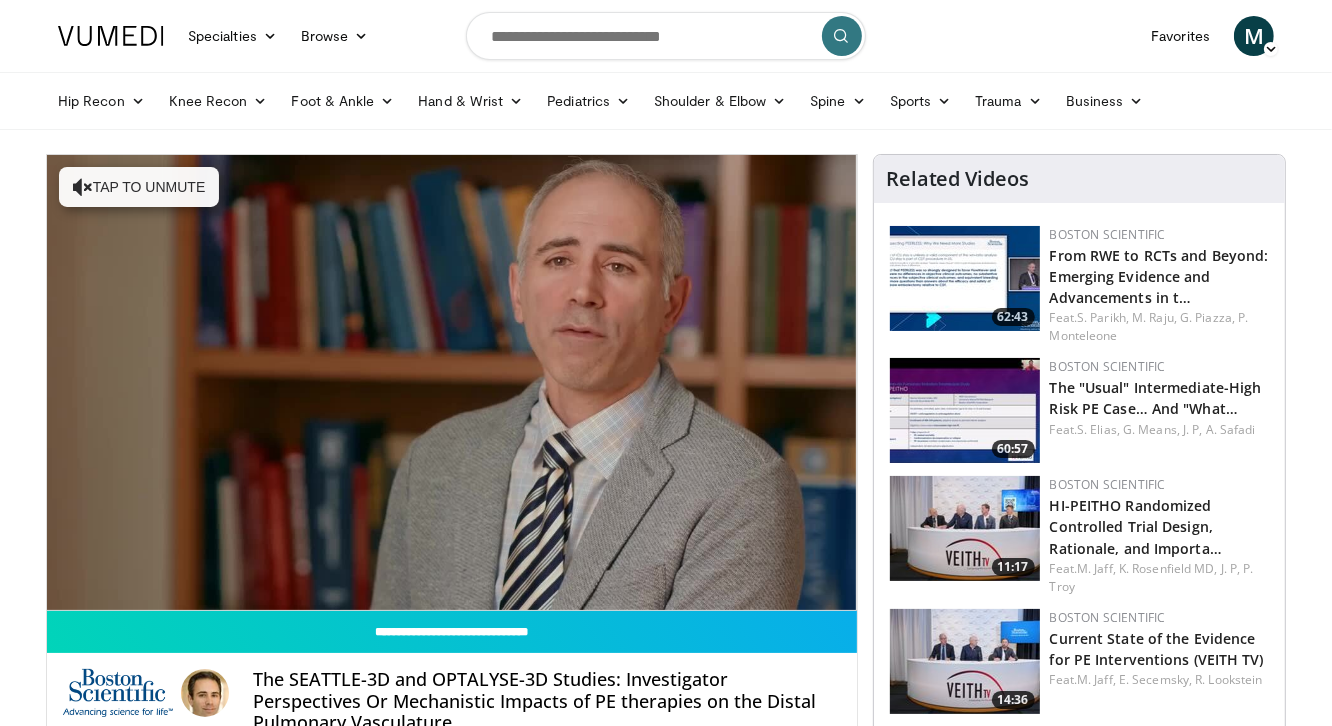 click on "10 seconds
Tap to unmute" at bounding box center (452, 382) 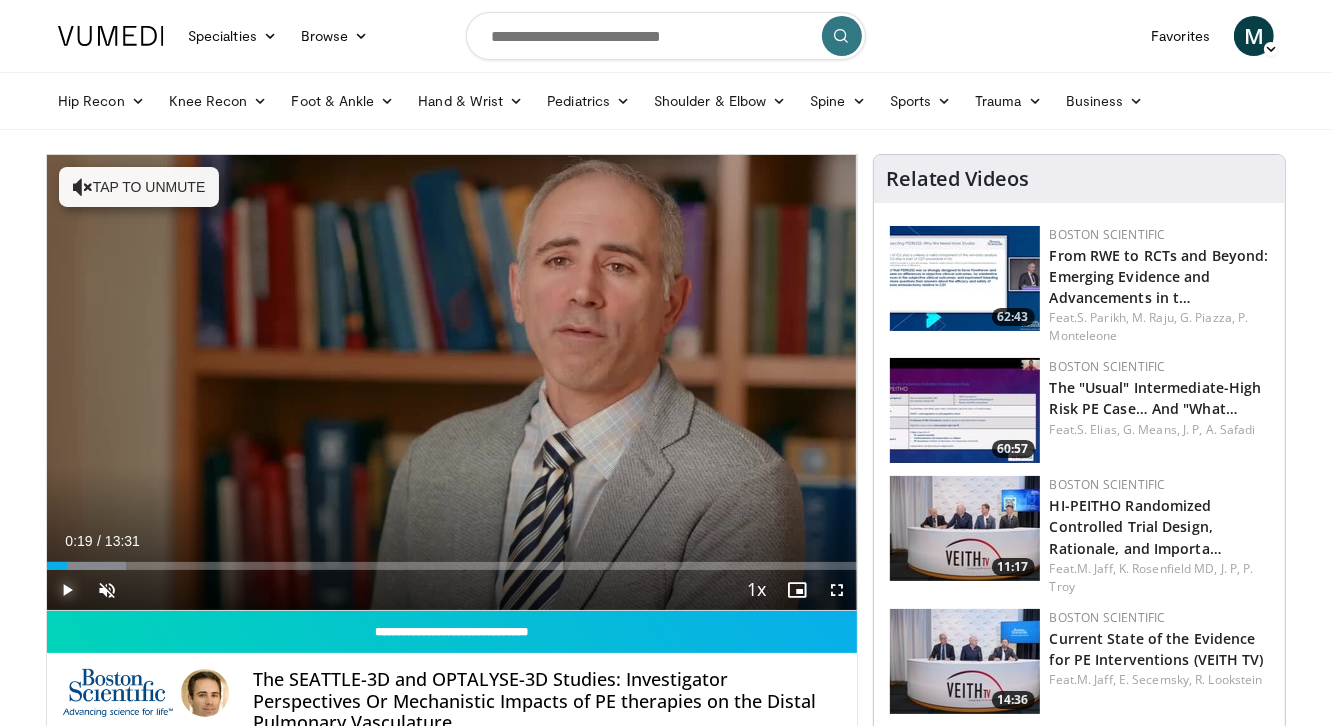 click at bounding box center (67, 590) 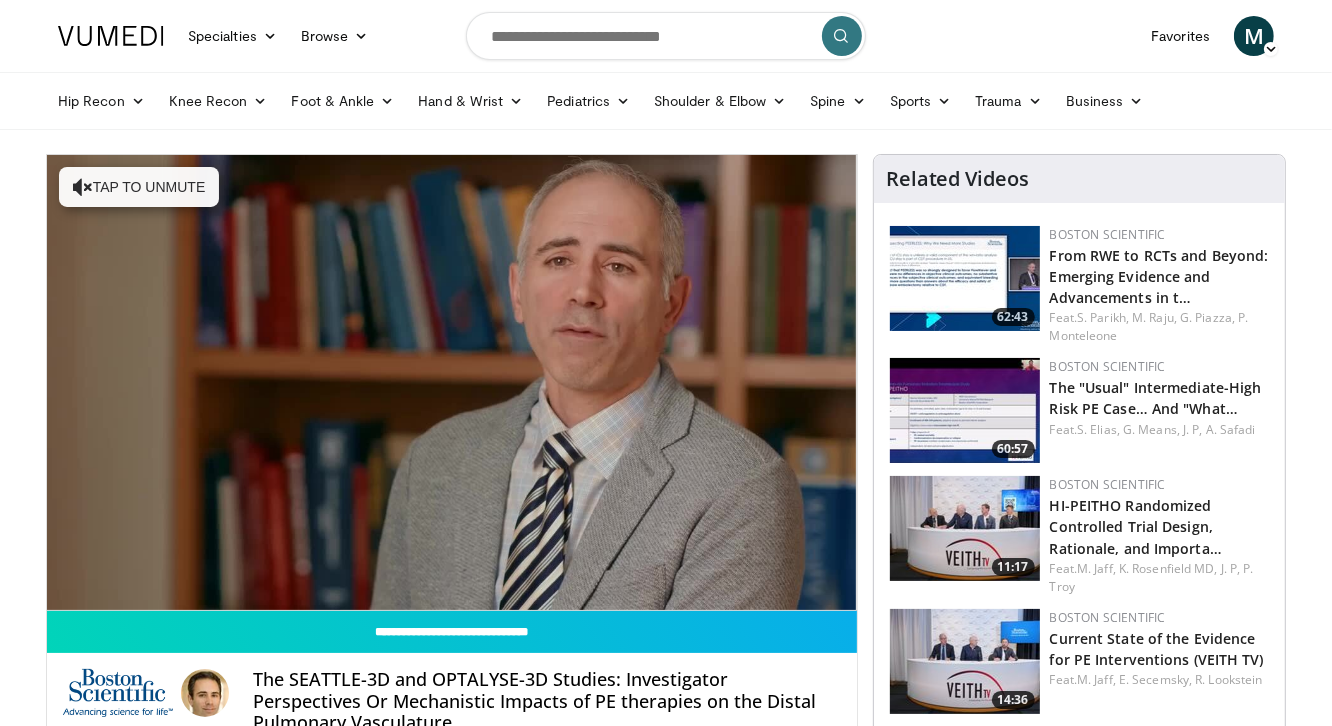 click on "10 seconds
Tap to unmute" at bounding box center [452, 382] 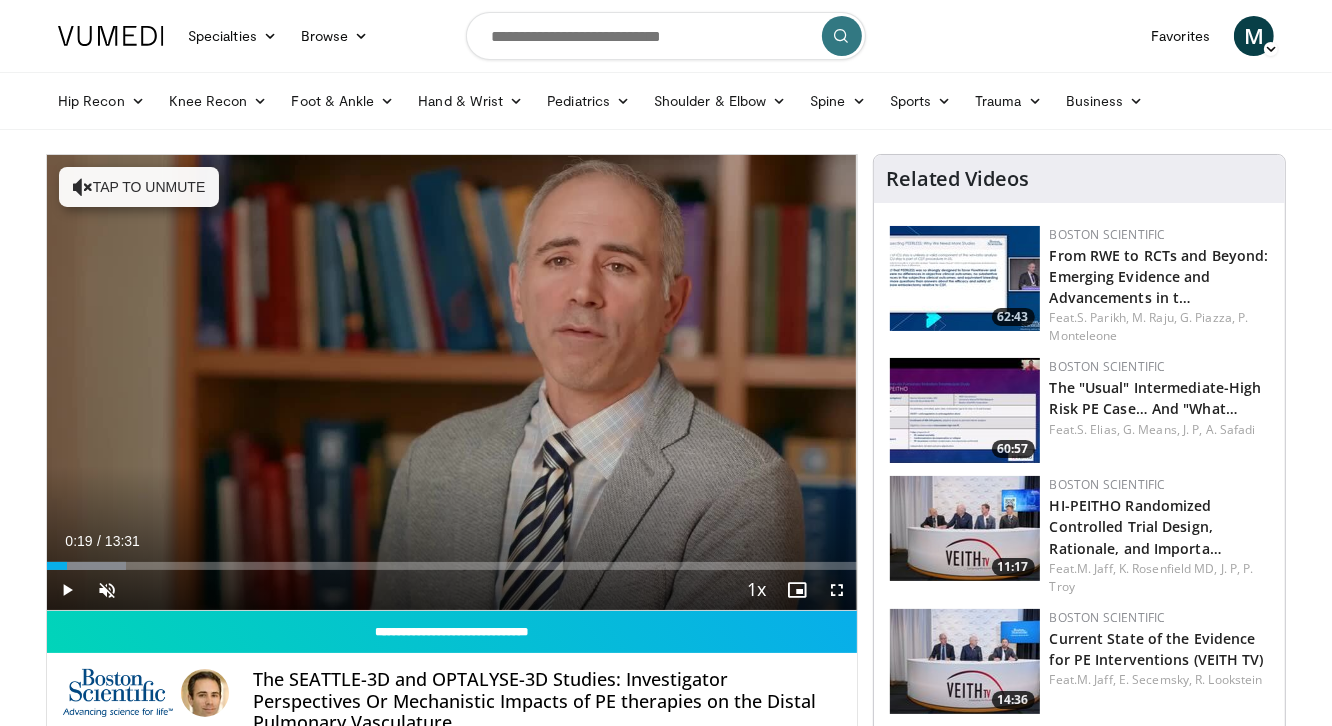 click on "Specialties
Adult & Family Medicine
Allergy, Asthma, Immunology
Anesthesiology
Cardiology
Dental
Dermatology
Endocrinology
Gastroenterology & Hepatology
General Surgery
Hematology & Oncology
Infectious Disease
Nephrology
Neurology
Neurosurgery
Obstetrics & Gynecology
Ophthalmology
Oral Maxillofacial
Orthopaedics
Otolaryngology
Pediatrics
Plastic Surgery
Podiatry
Psychiatry
Pulmonology
Radiation Oncology
Radiology
Rheumatology
Urology" at bounding box center [666, 1288] 